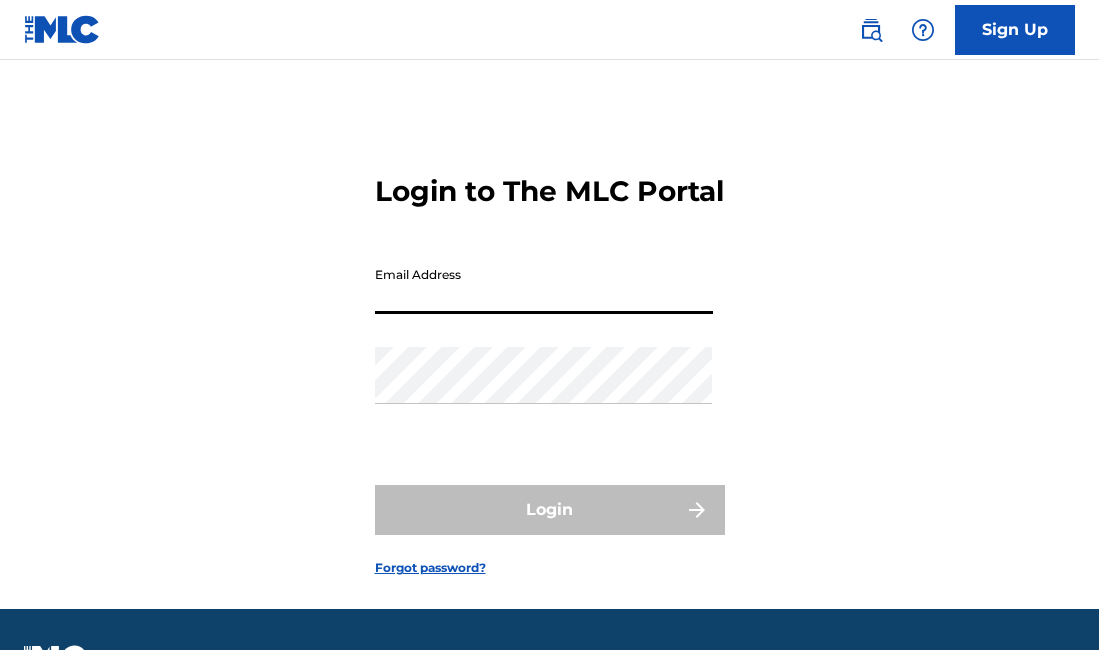click on "Email Address" at bounding box center (544, 285) 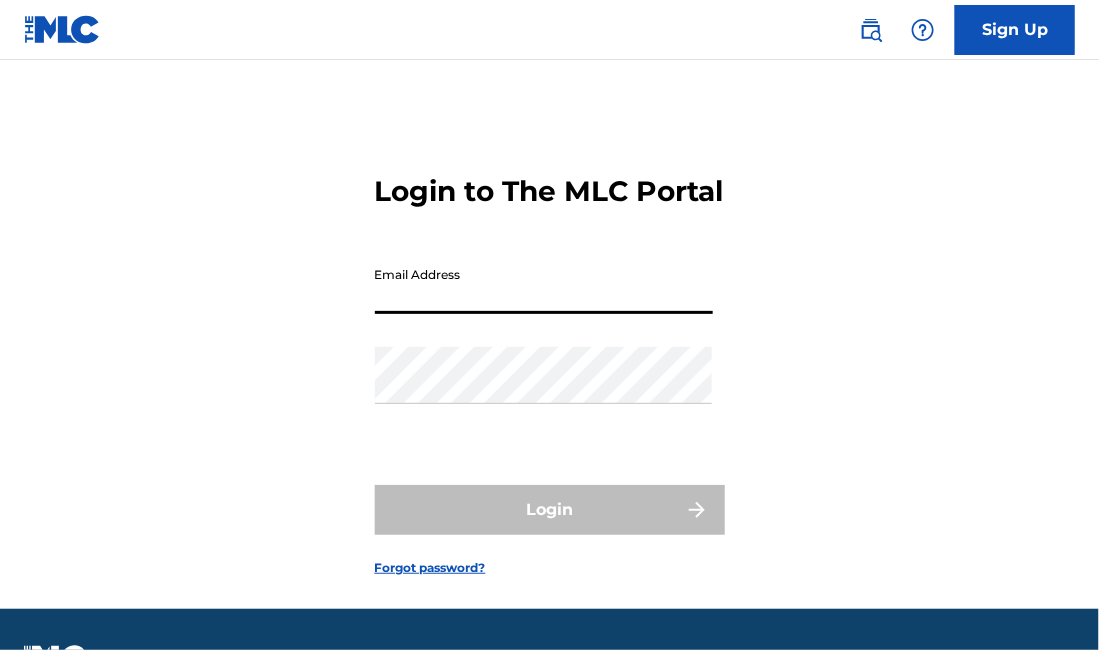 scroll, scrollTop: 0, scrollLeft: 0, axis: both 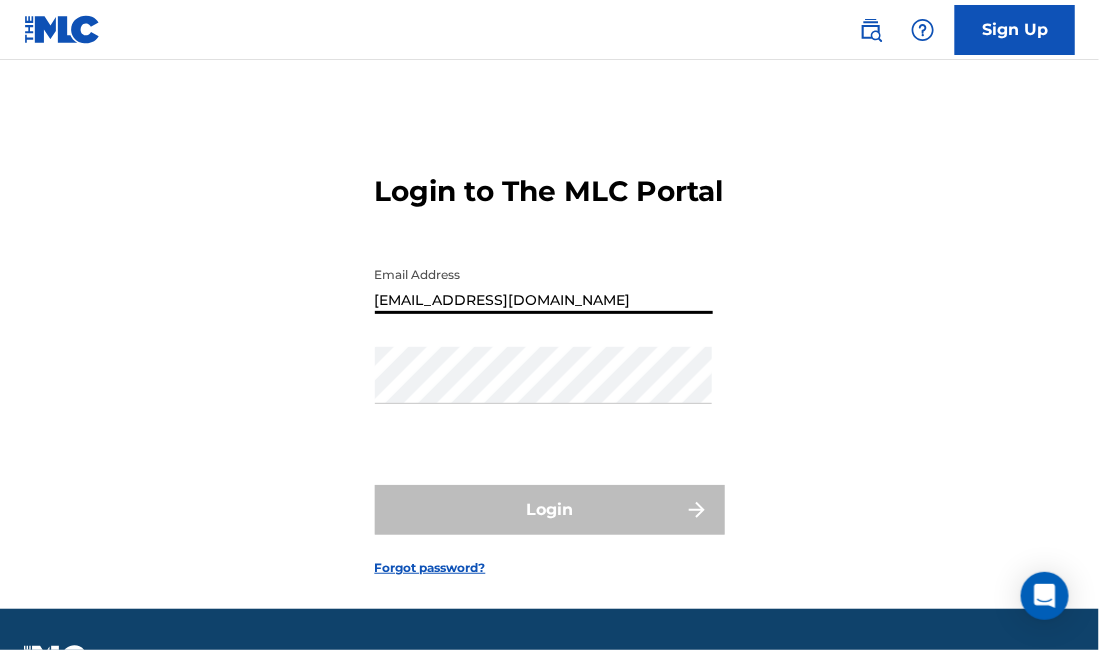 type on "[EMAIL_ADDRESS][DOMAIN_NAME]" 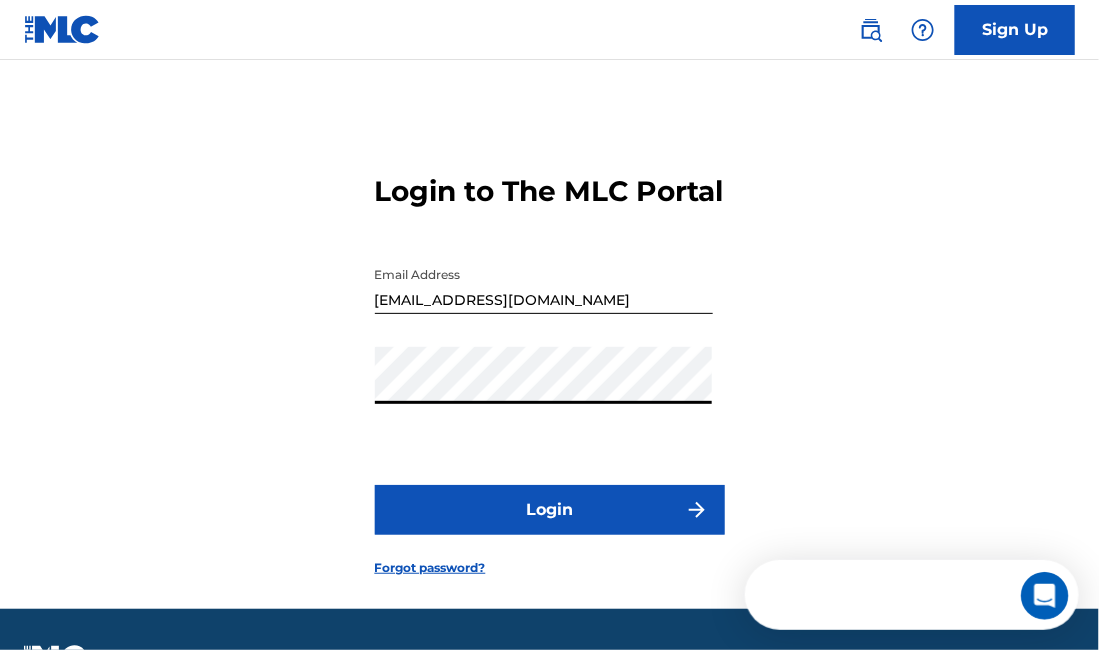 scroll, scrollTop: 0, scrollLeft: 0, axis: both 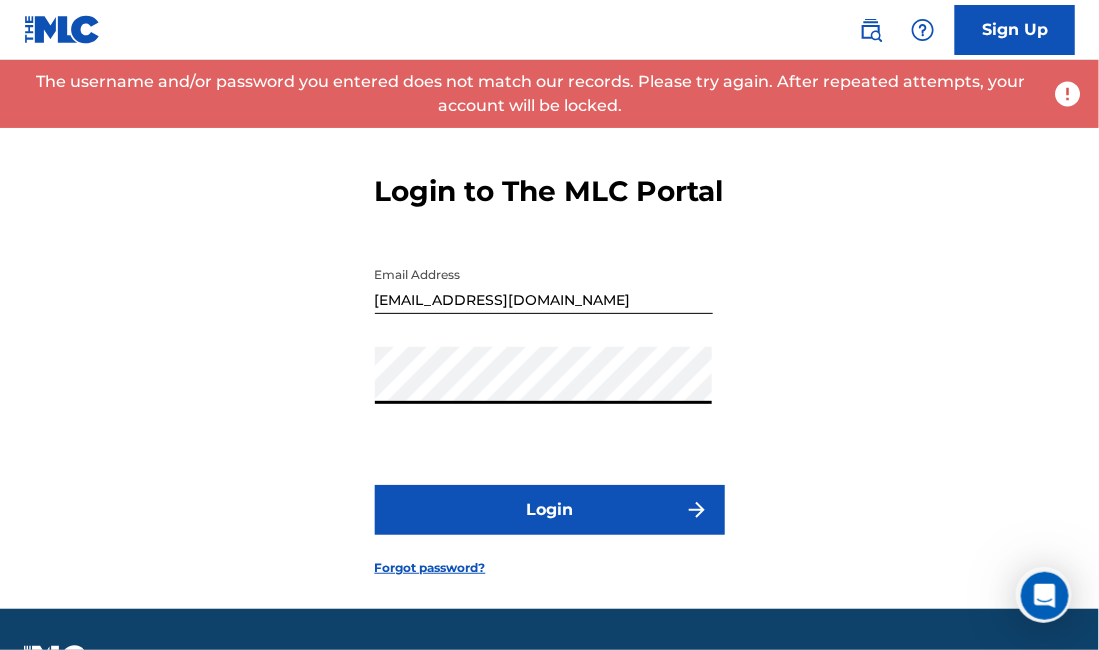 click on "Login" at bounding box center [550, 510] 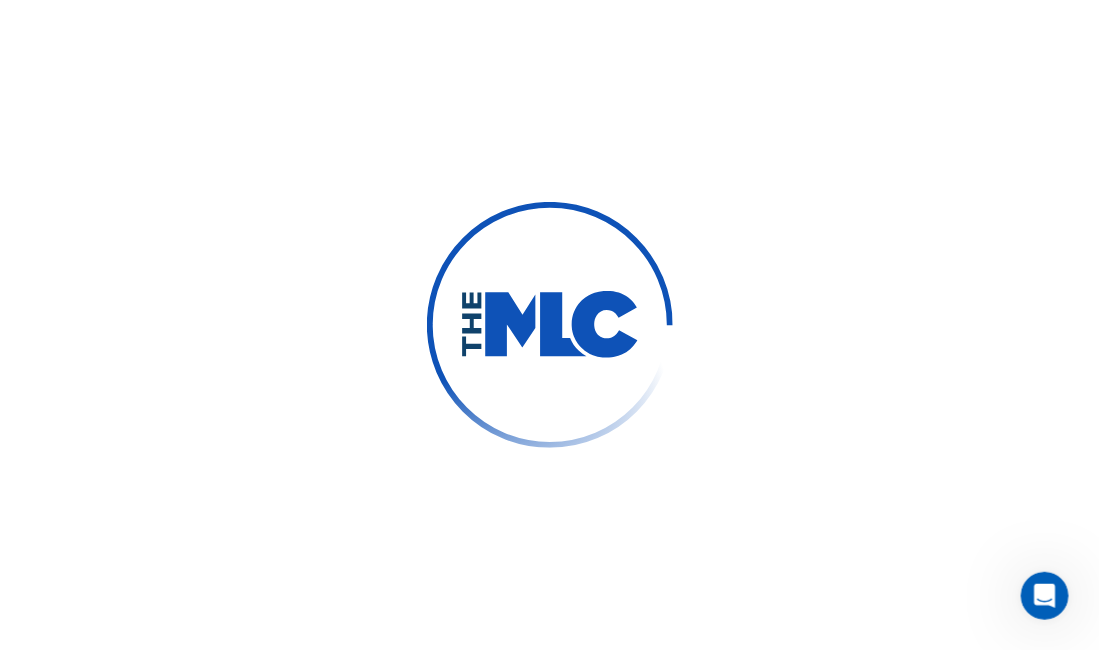 scroll, scrollTop: 0, scrollLeft: 0, axis: both 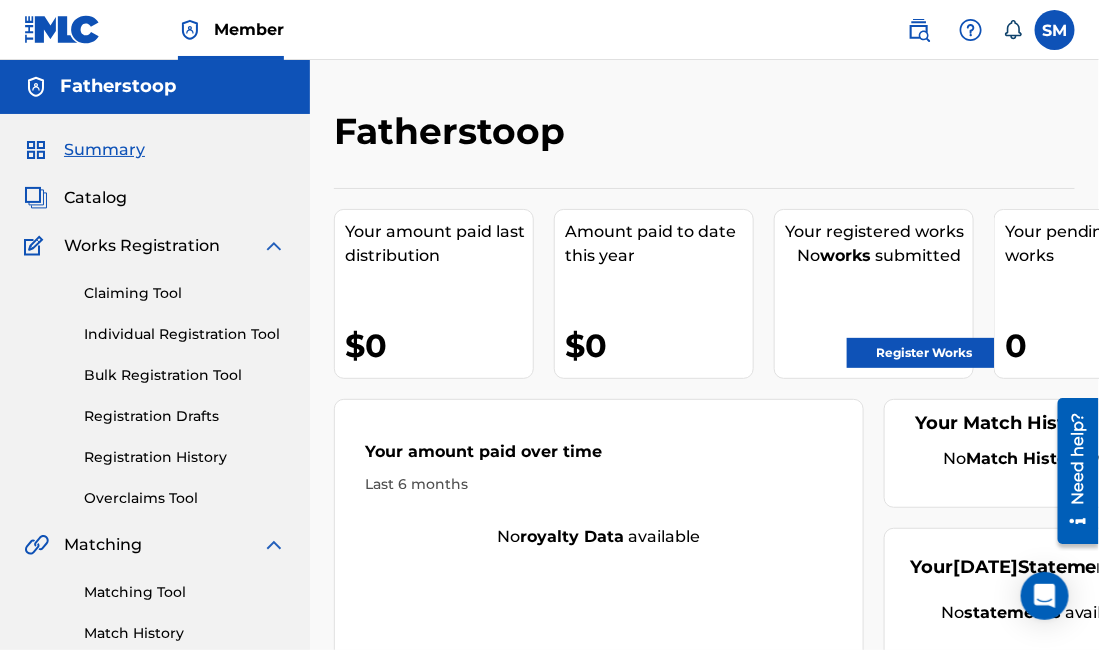 click 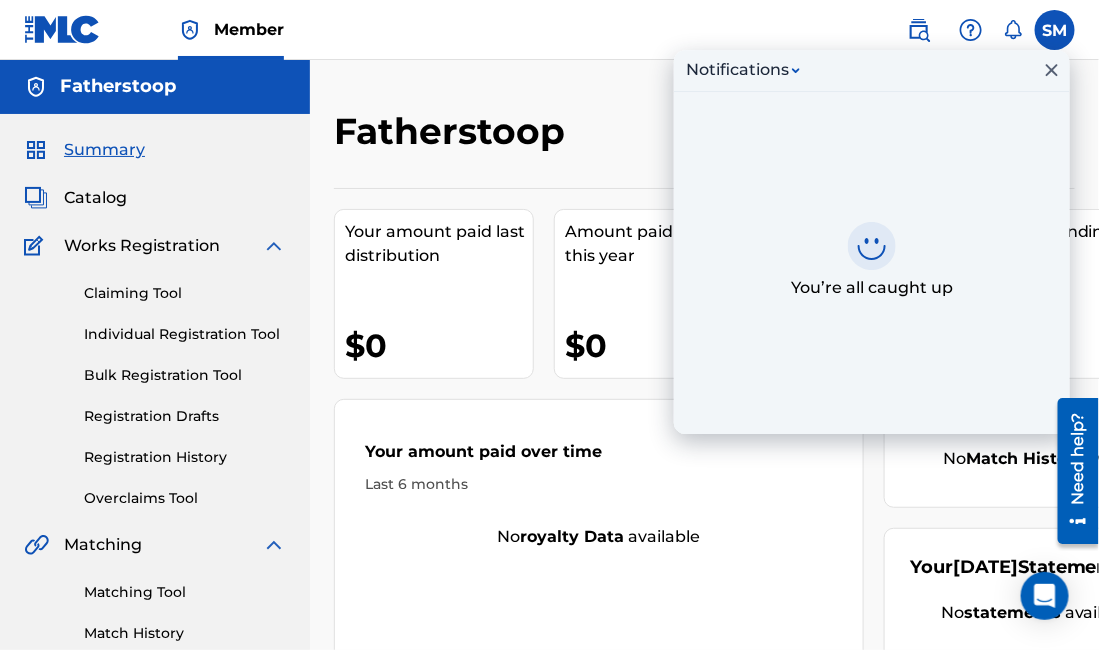 click at bounding box center [1055, 30] 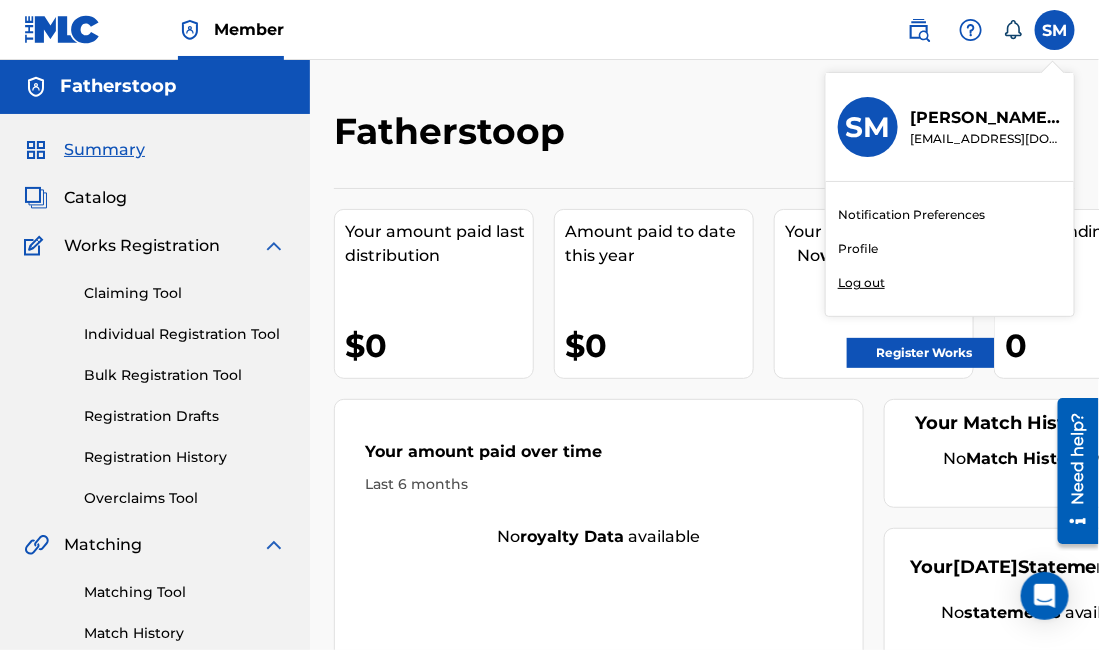 click on "Profile" at bounding box center (858, 249) 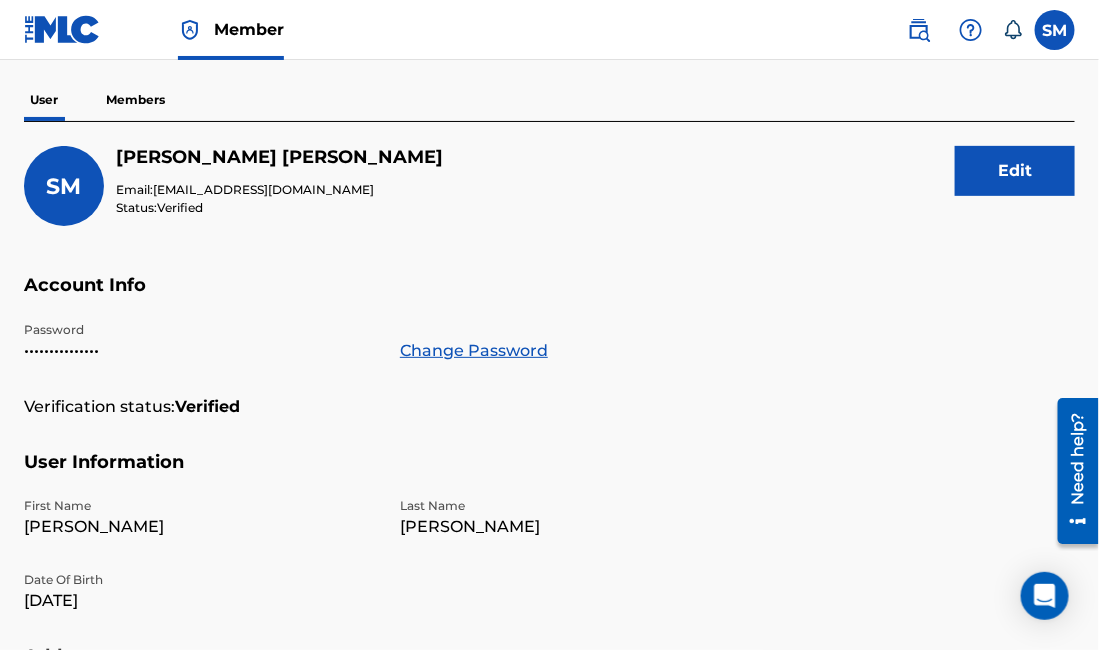 scroll, scrollTop: 0, scrollLeft: 0, axis: both 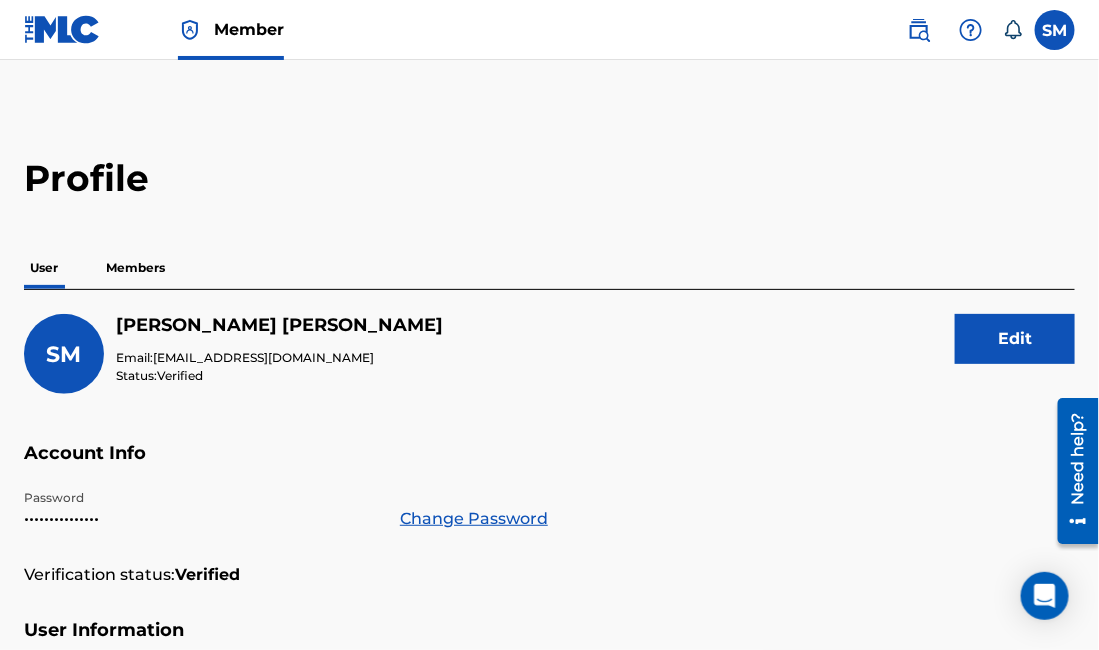 click on "Members" at bounding box center [135, 268] 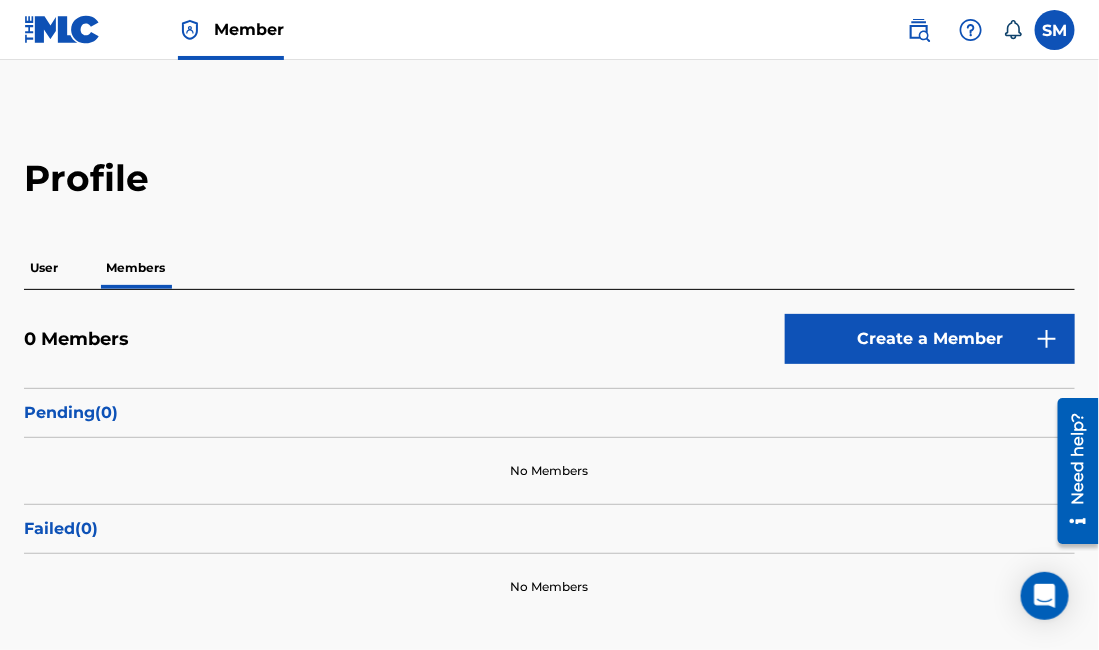 click at bounding box center [961, 30] 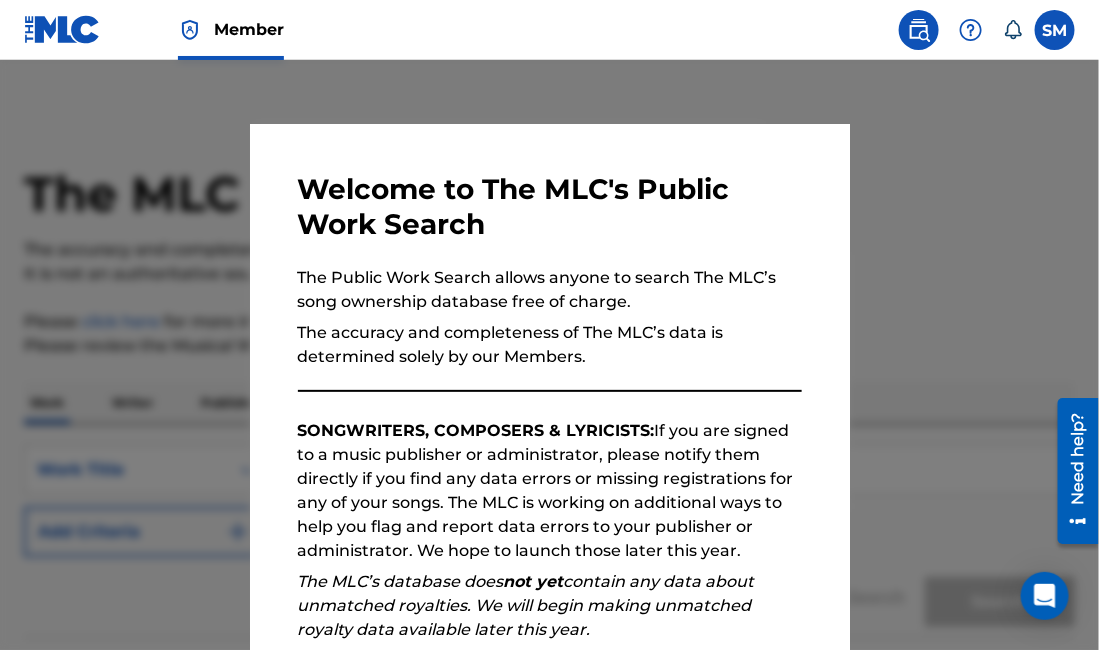 click at bounding box center (549, 385) 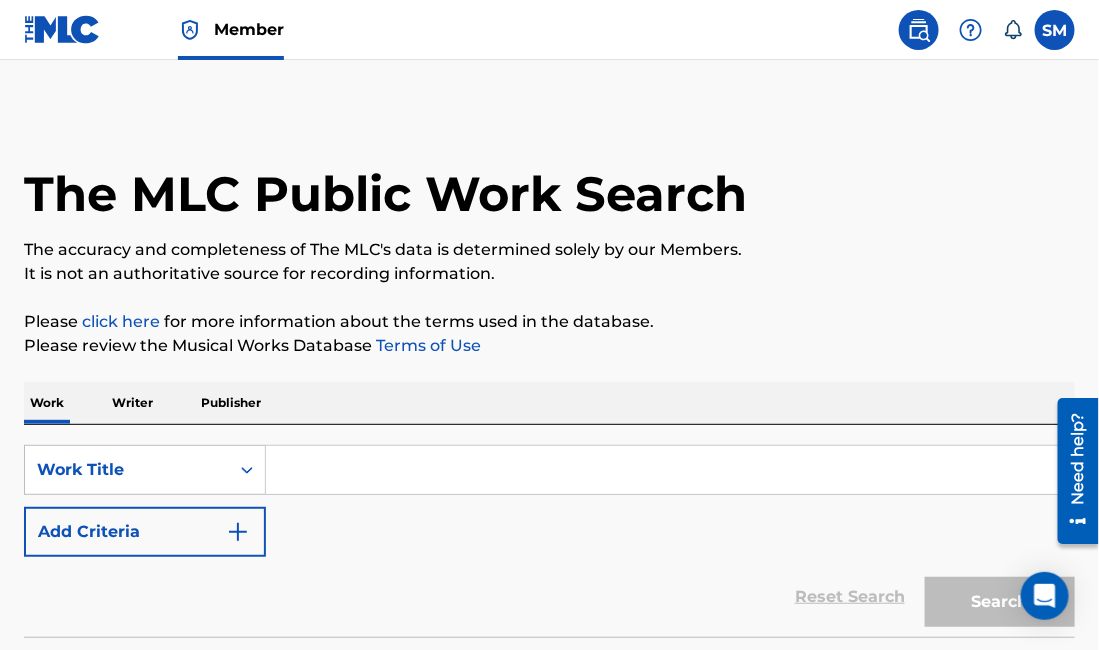 click 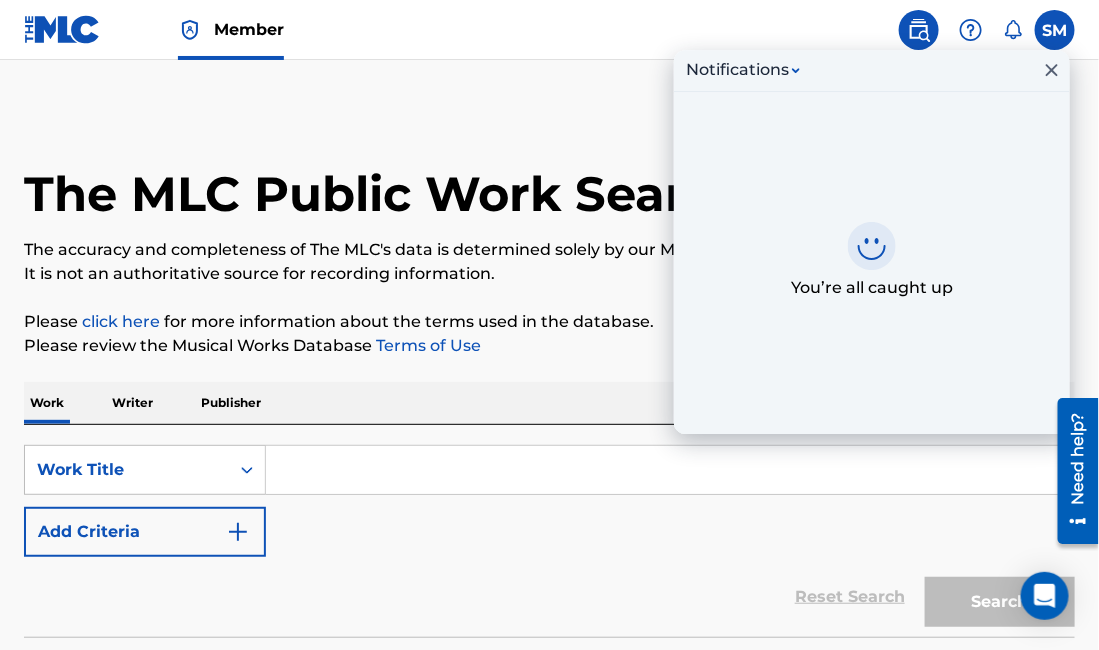 click at bounding box center [1055, 30] 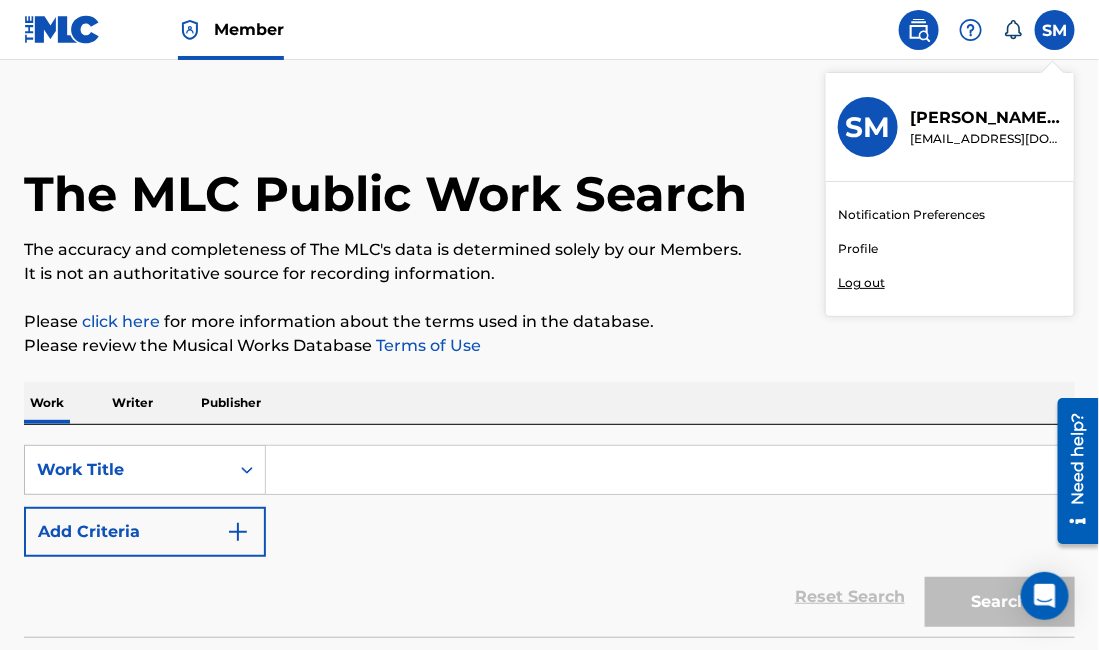 click on "[PERSON_NAME]" at bounding box center [986, 118] 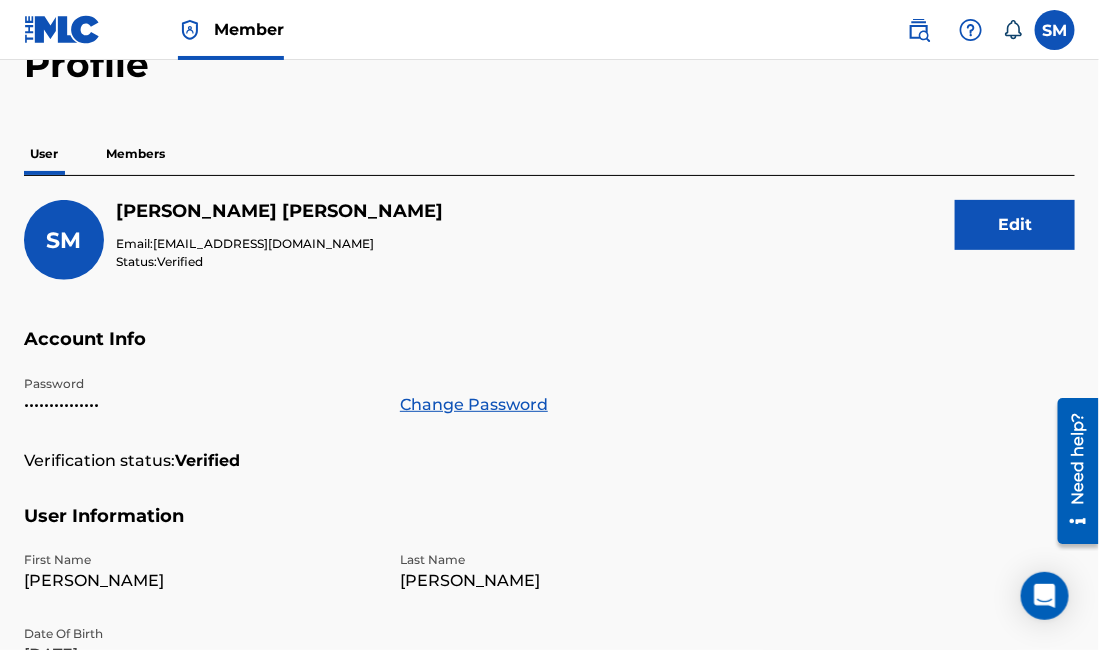 scroll, scrollTop: 101, scrollLeft: 0, axis: vertical 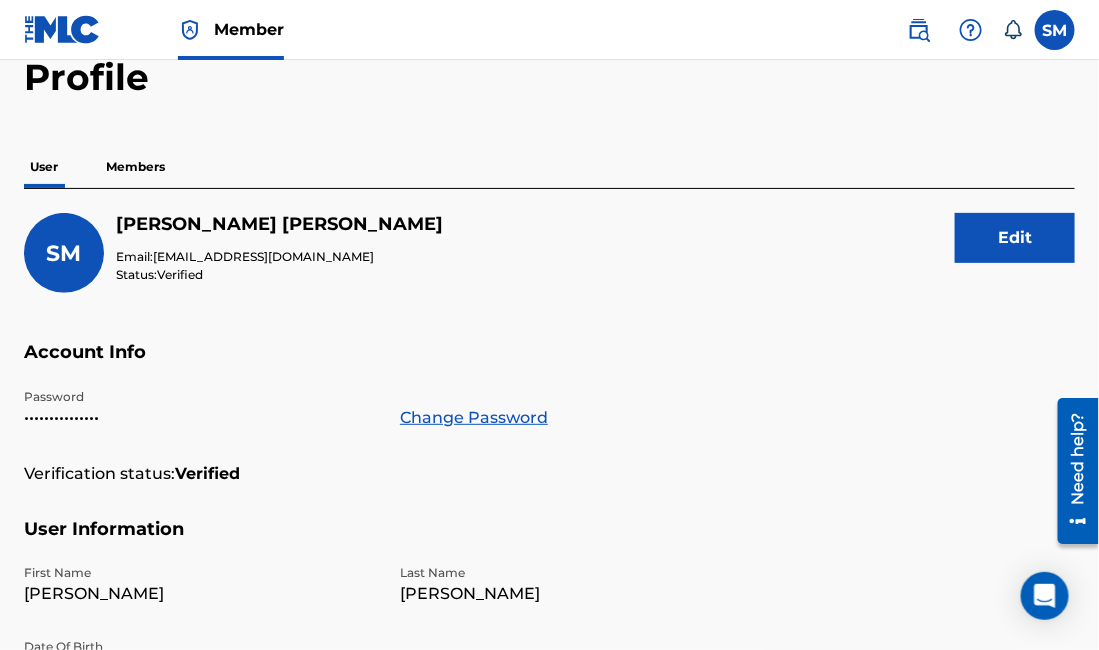 click at bounding box center [971, 30] 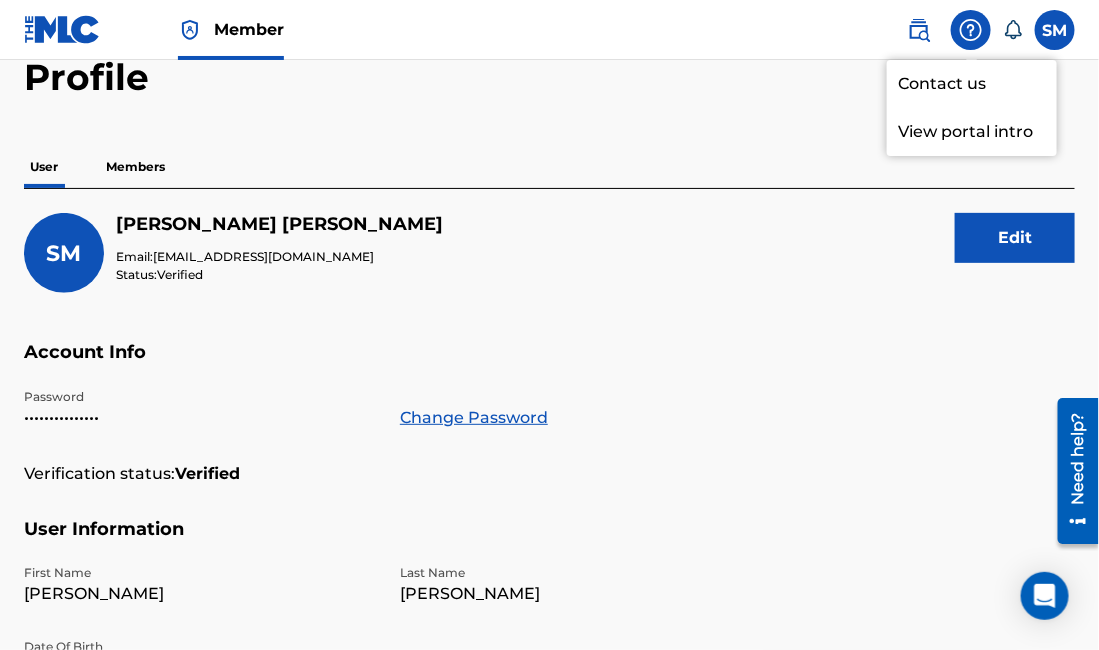 click on "View portal intro" at bounding box center (972, 132) 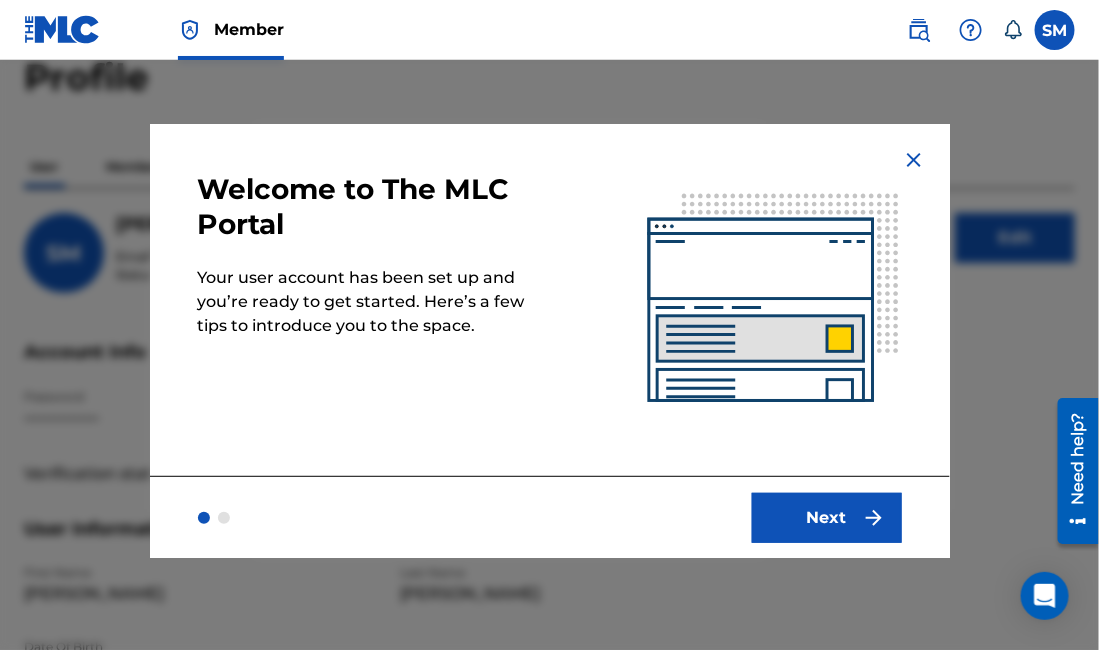 click on "Next" at bounding box center [827, 518] 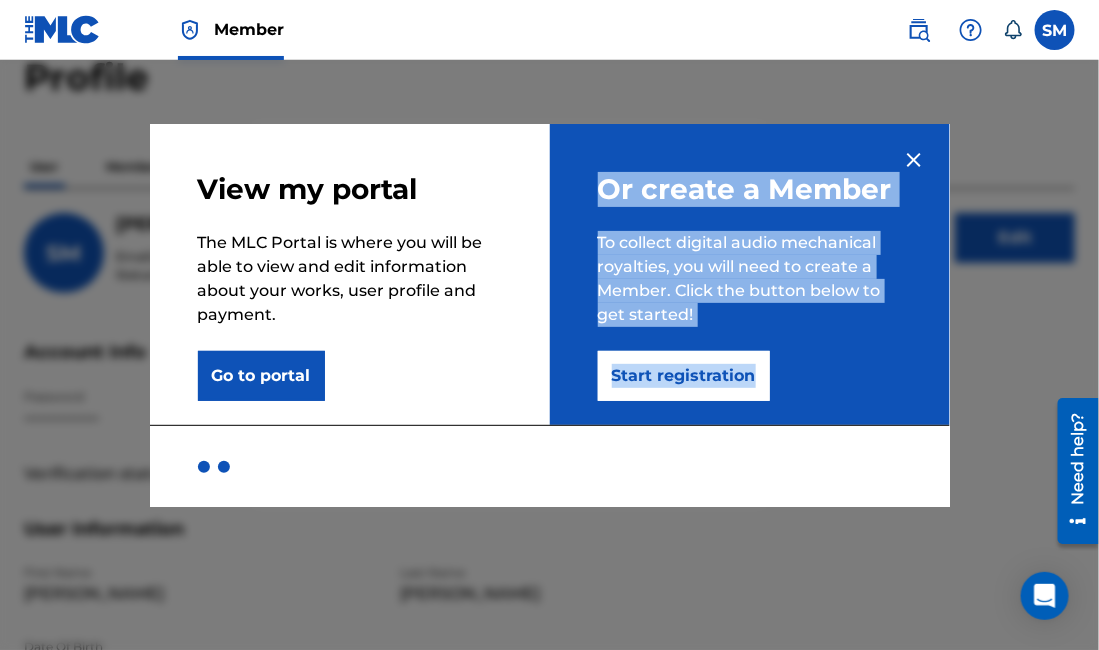 drag, startPoint x: 821, startPoint y: 513, endPoint x: 351, endPoint y: 425, distance: 478.16733 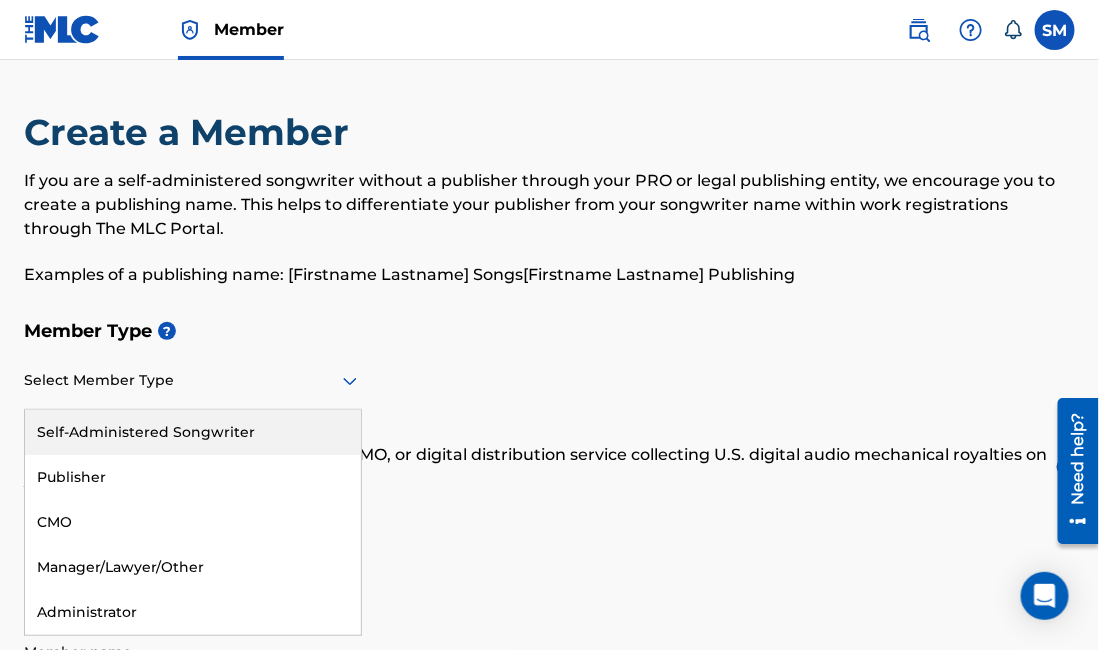 click on "Select Member Type" at bounding box center [193, 381] 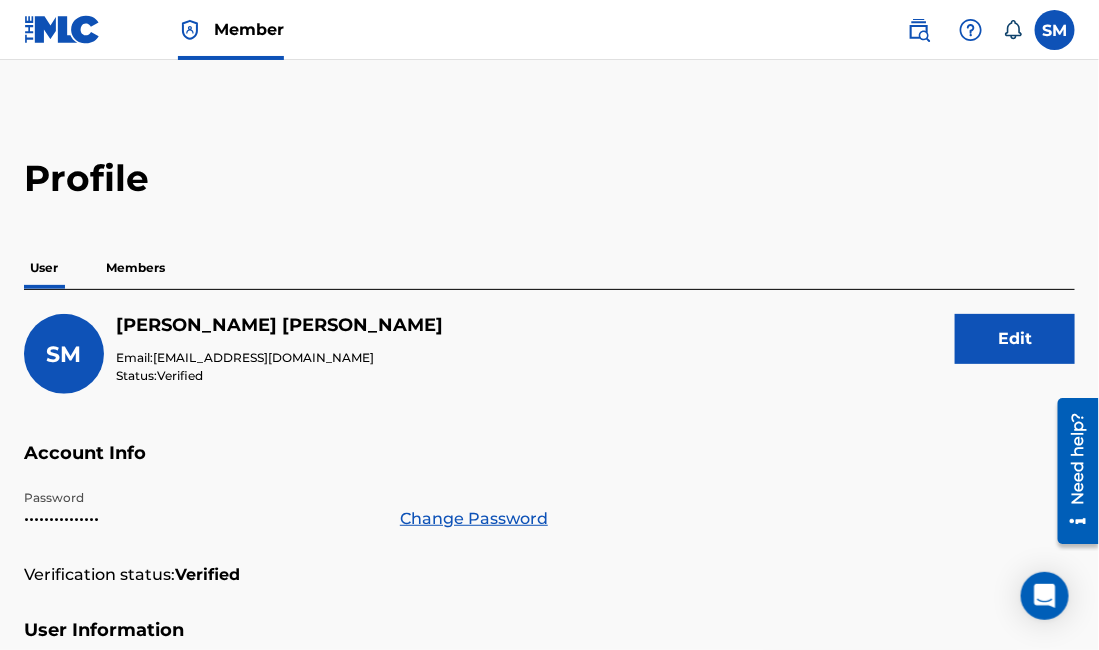 scroll, scrollTop: 101, scrollLeft: 0, axis: vertical 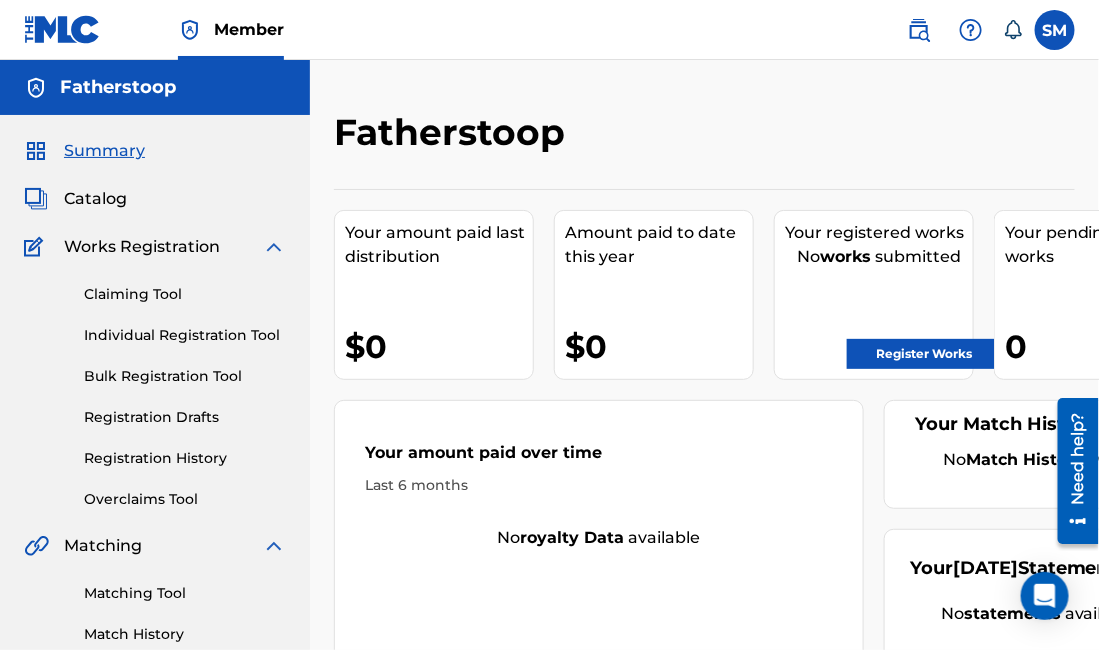 click on "Summary" at bounding box center (84, 151) 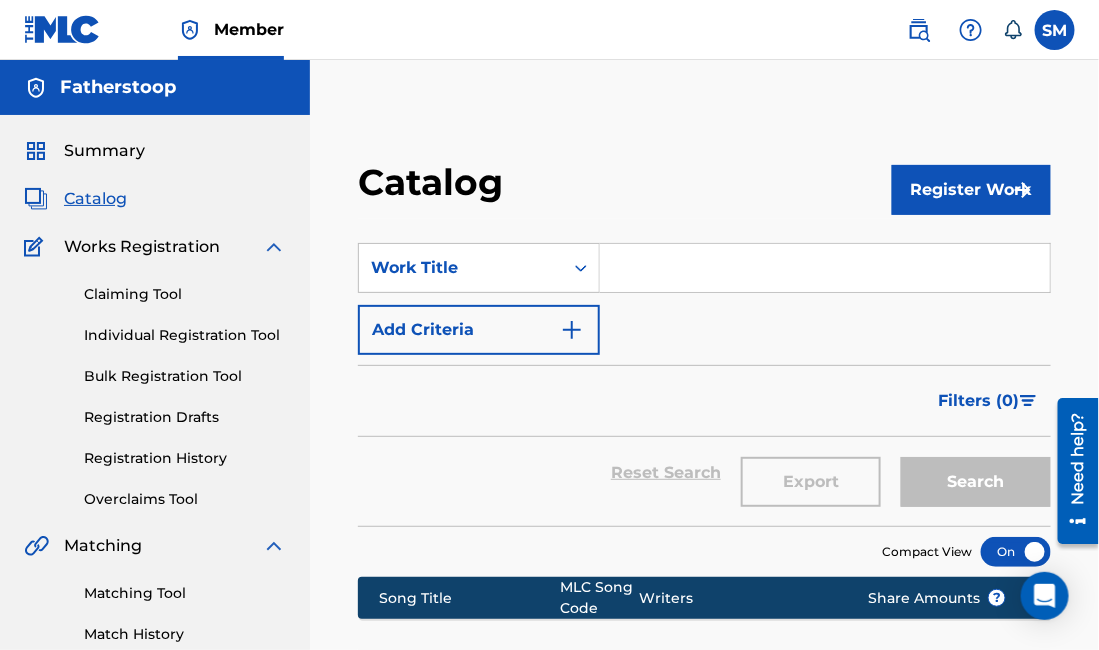 click on "Summary Catalog Works Registration Claiming Tool Individual Registration Tool Bulk Registration Tool Registration Drafts Registration History Overclaims Tool Matching Matching Tool Match History Royalties Summary Statements Annual Statements Rate Sheets Member Settings Banking Information Member Information User Permissions Contact Information Member Benefits" at bounding box center (155, 629) 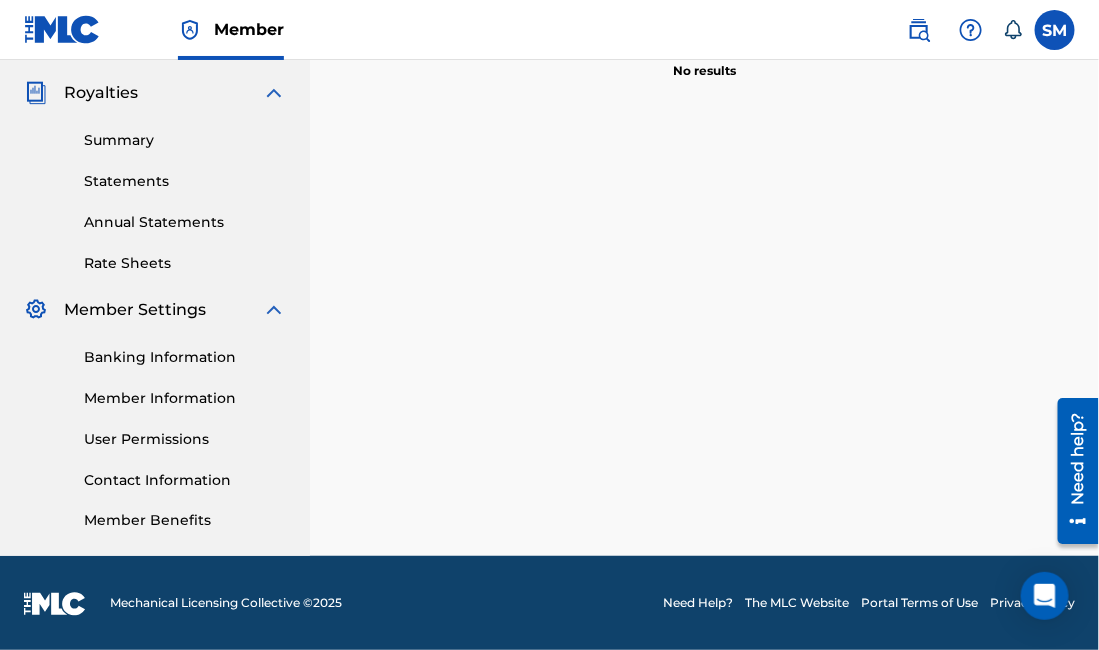 scroll, scrollTop: 589, scrollLeft: 0, axis: vertical 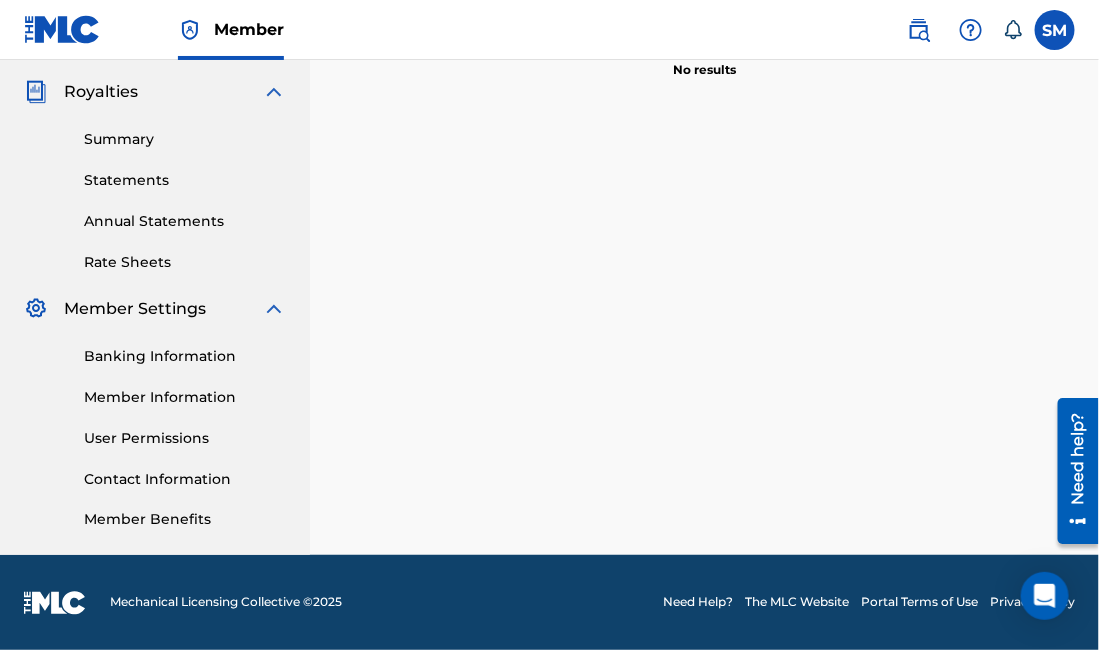 click on "Member Benefits" at bounding box center [185, 520] 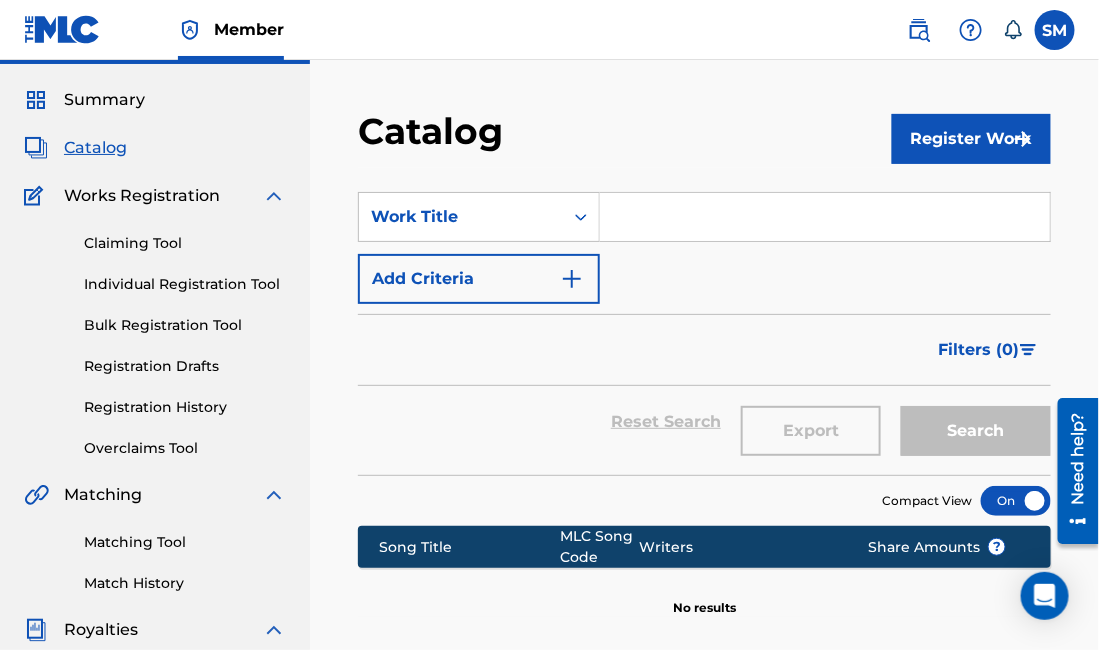 scroll, scrollTop: 0, scrollLeft: 0, axis: both 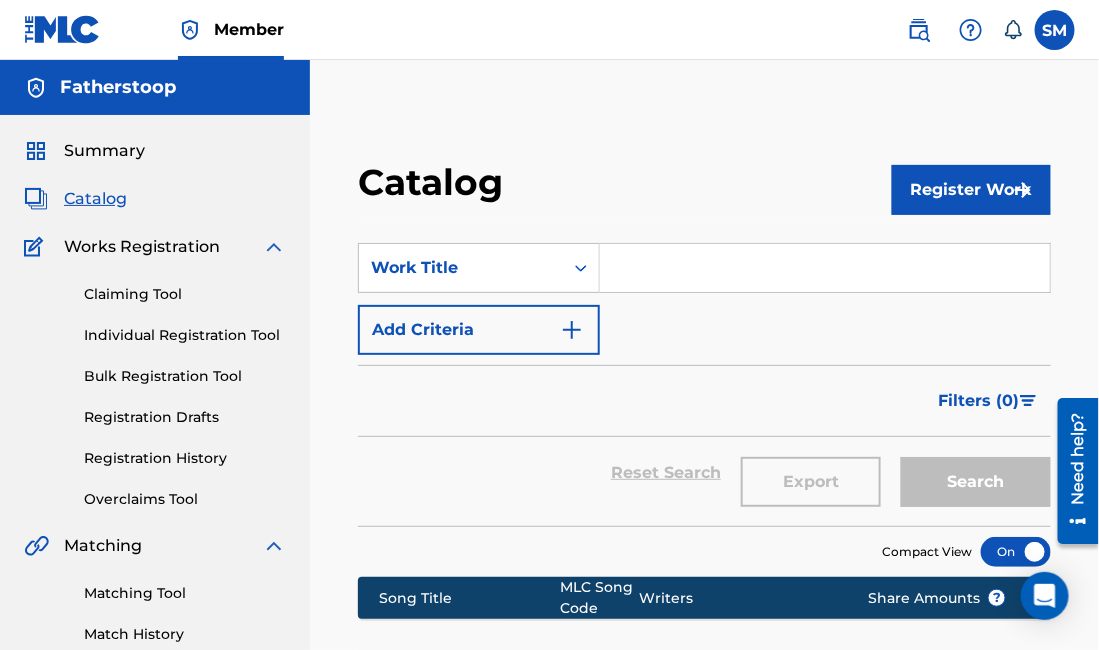 click on "Claiming Tool" at bounding box center (185, 294) 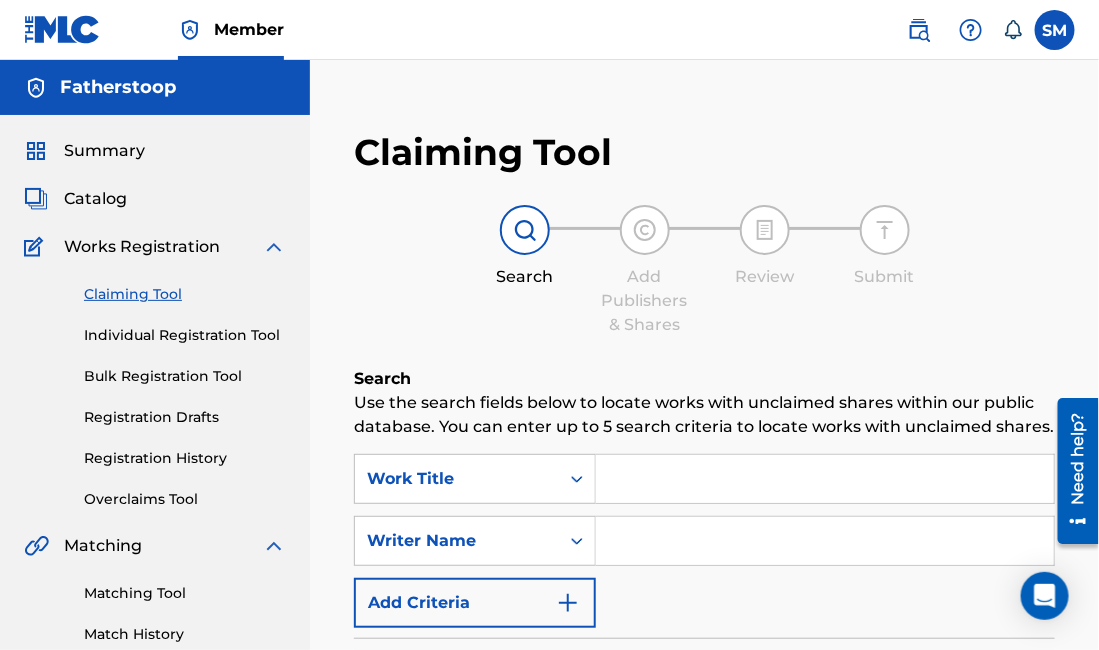 click on "Summary" at bounding box center (104, 151) 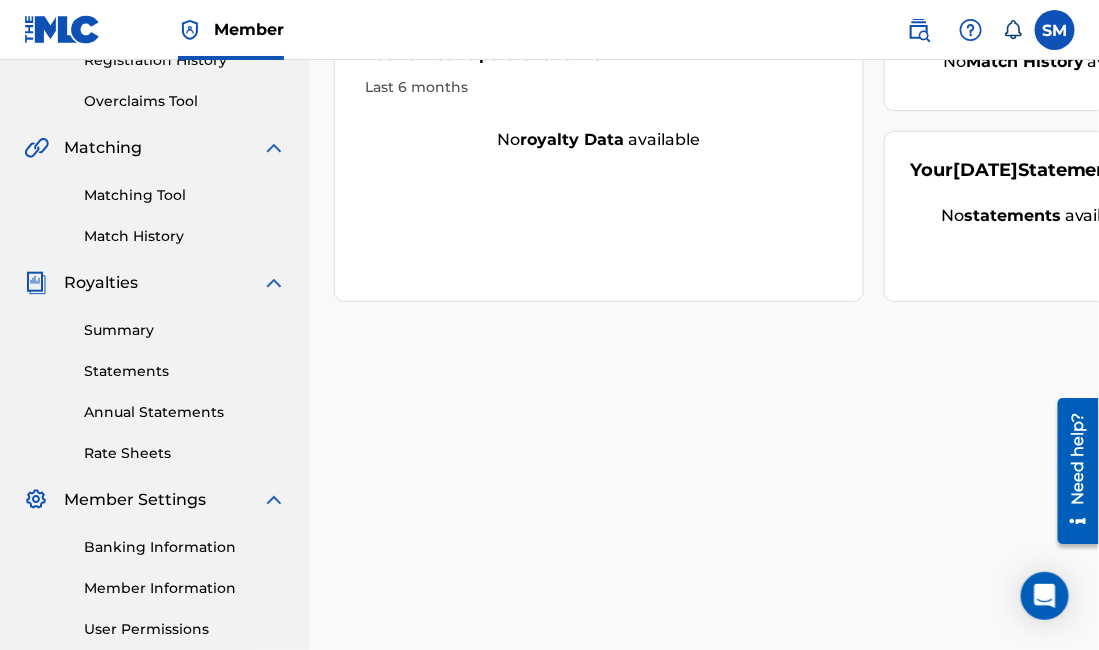 scroll, scrollTop: 589, scrollLeft: 0, axis: vertical 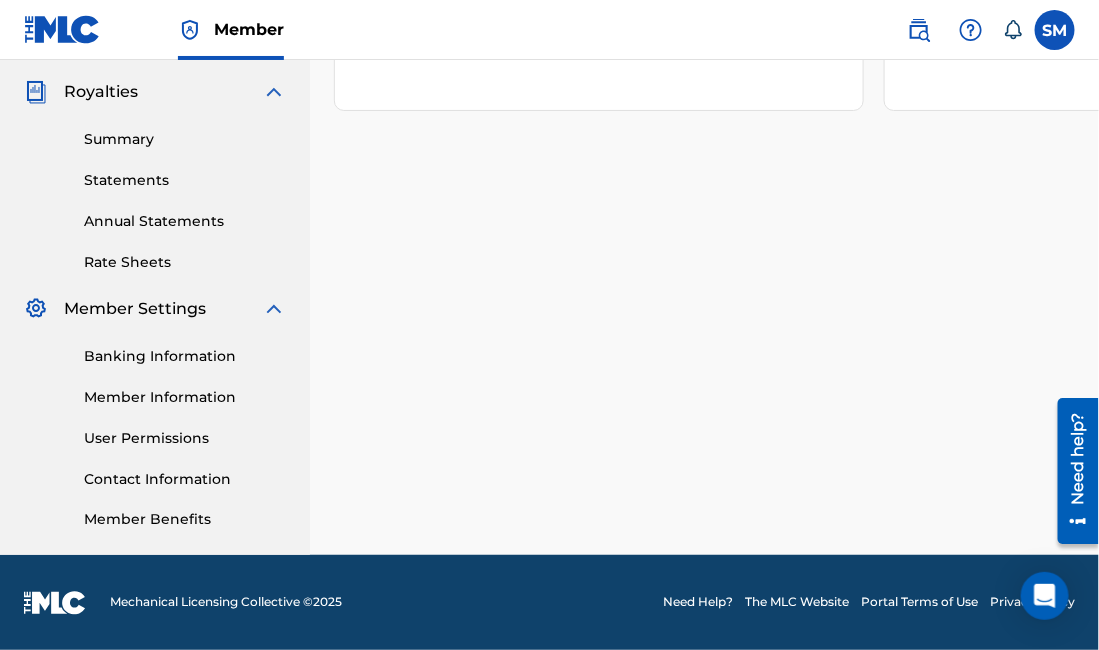 click on "Member Information" at bounding box center (185, 397) 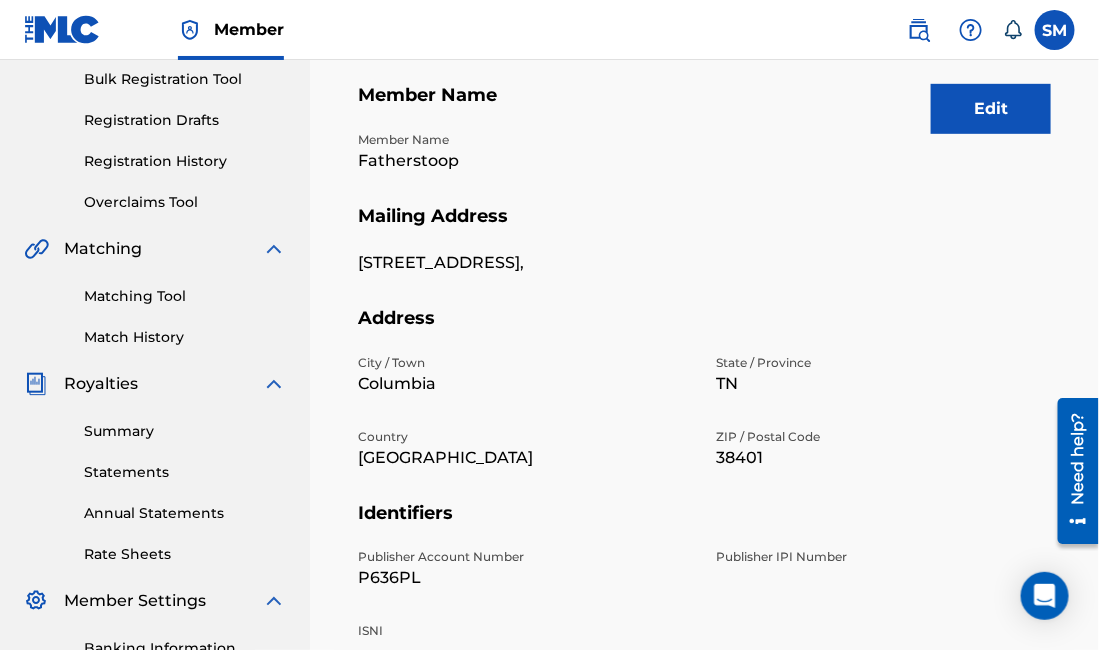 scroll, scrollTop: 0, scrollLeft: 0, axis: both 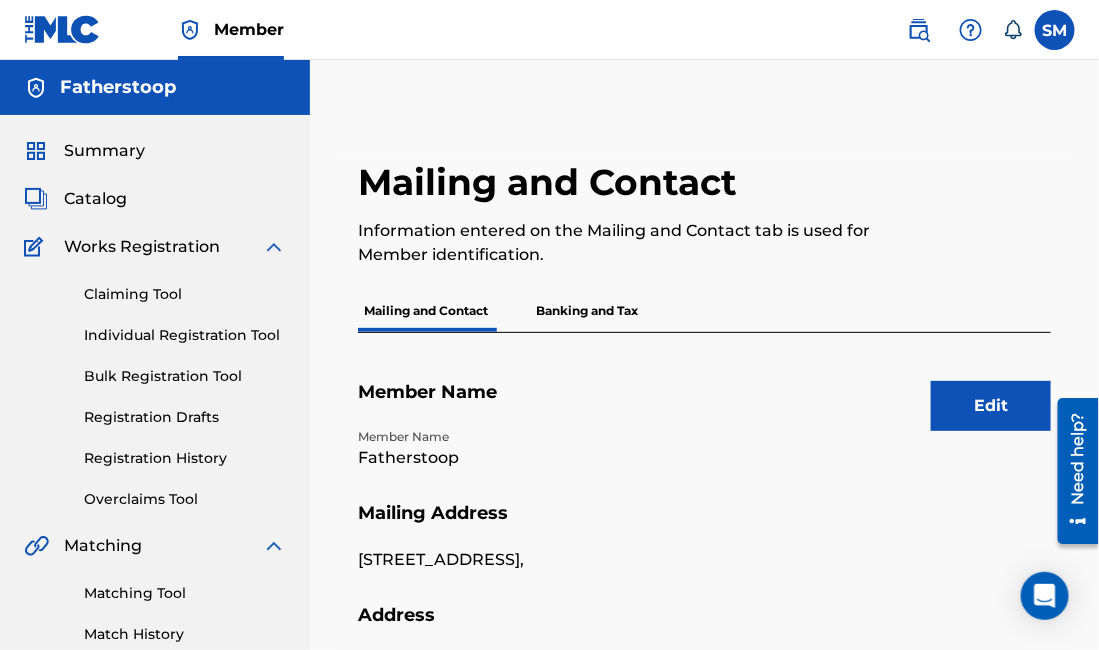 click on "Bulk Registration Tool" at bounding box center (185, 376) 